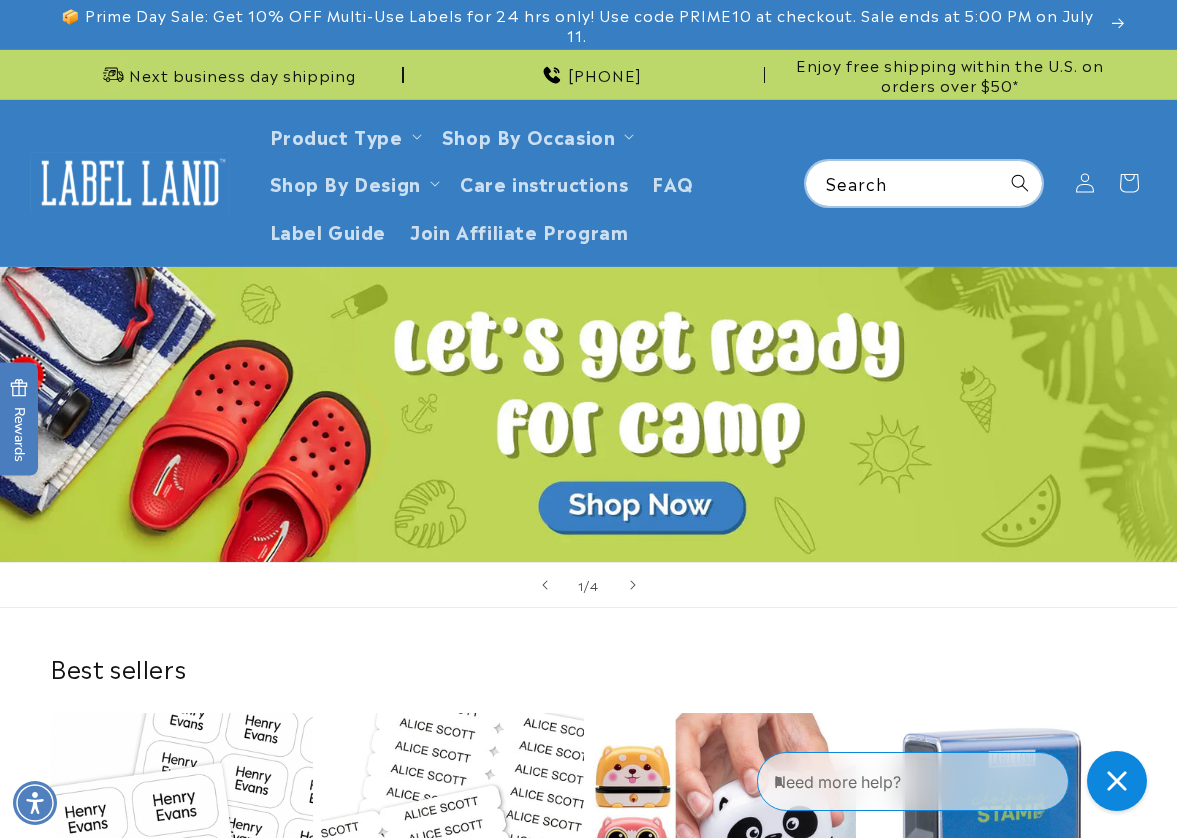 scroll, scrollTop: 0, scrollLeft: 0, axis: both 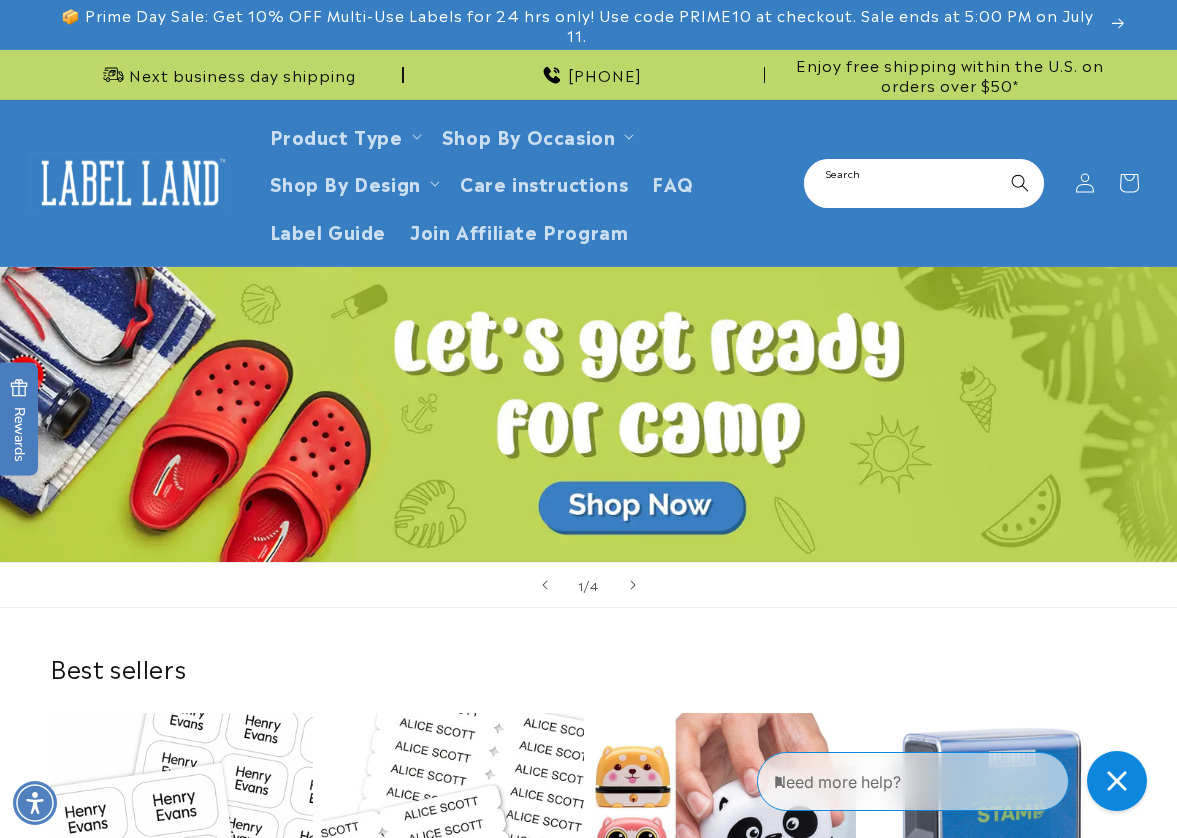 click on "Search" at bounding box center [924, 183] 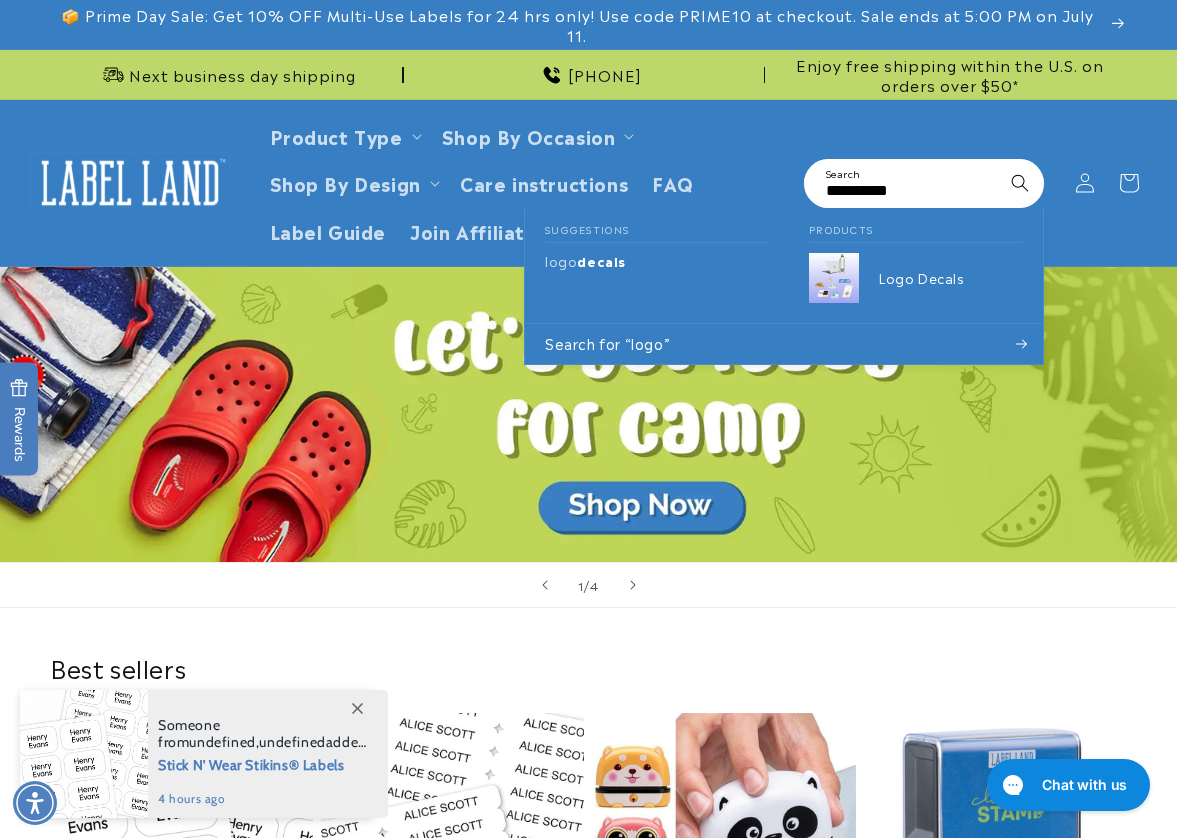 type on "**********" 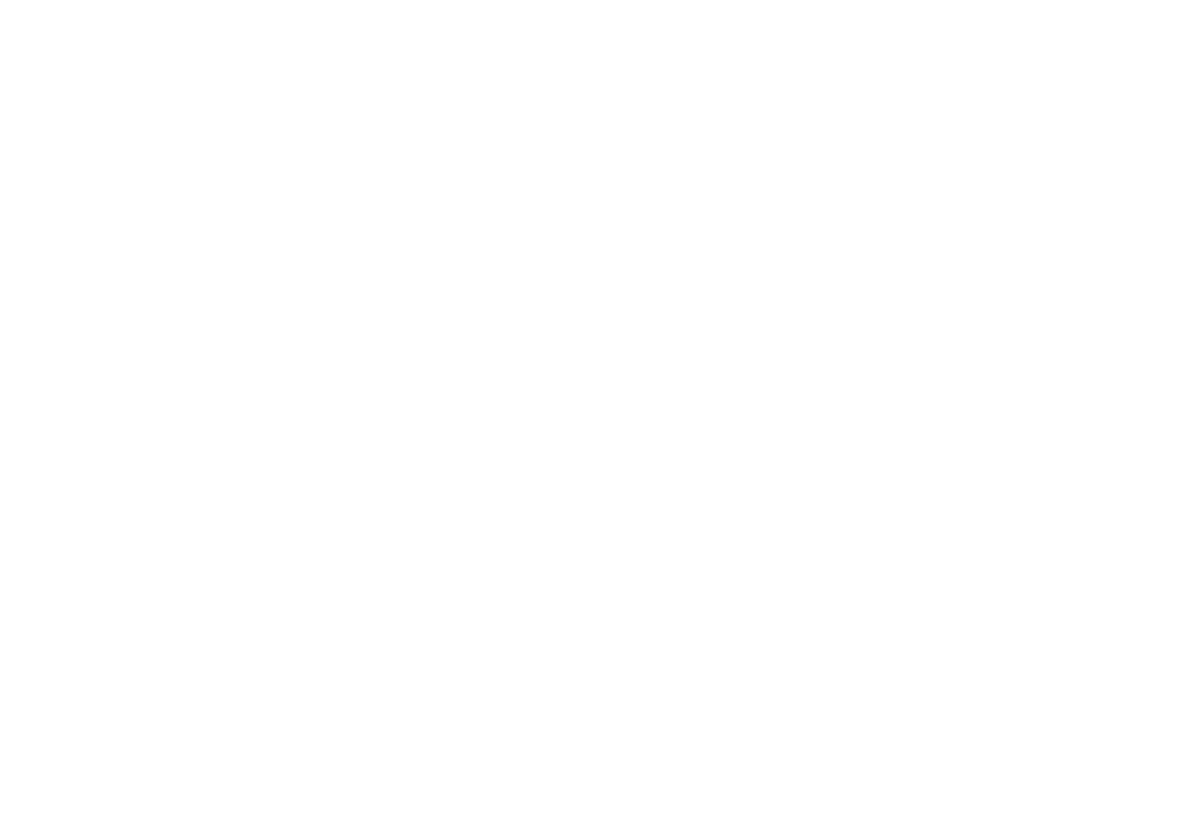 scroll, scrollTop: 0, scrollLeft: 0, axis: both 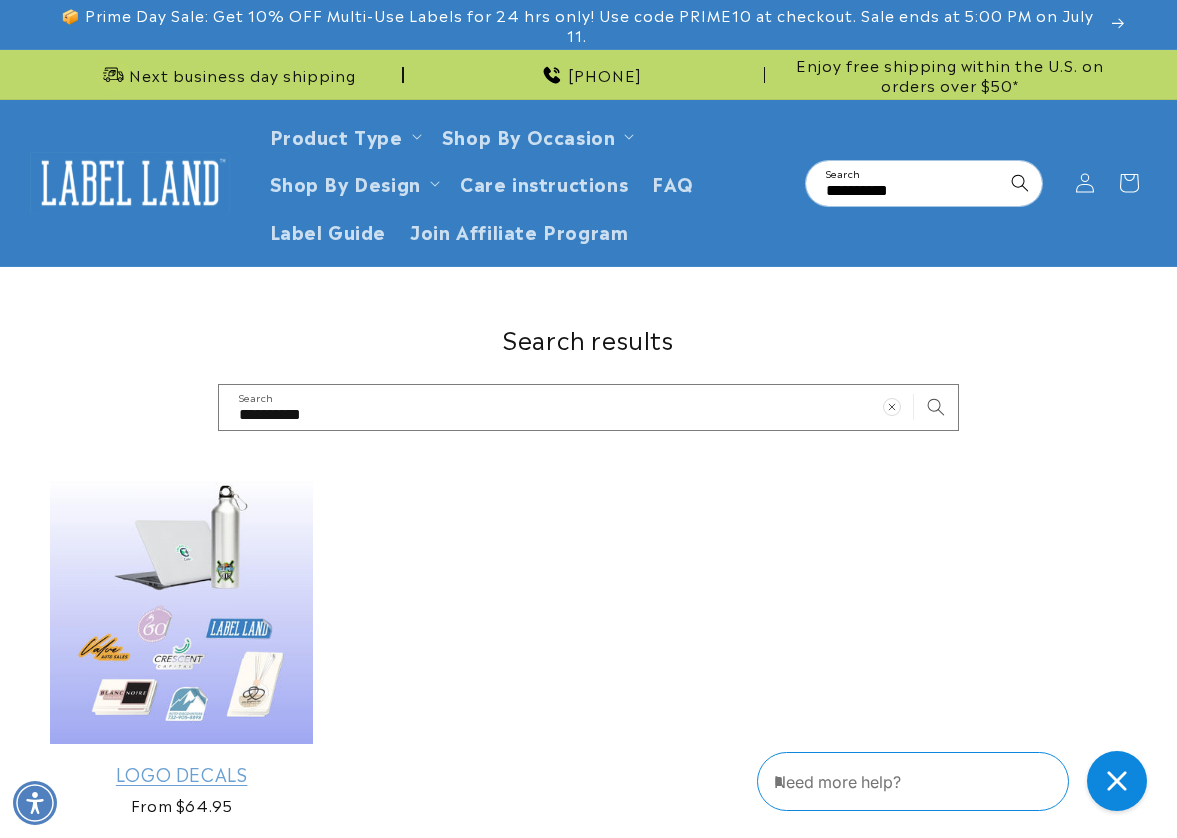 click on "Logo Decals" at bounding box center (181, 773) 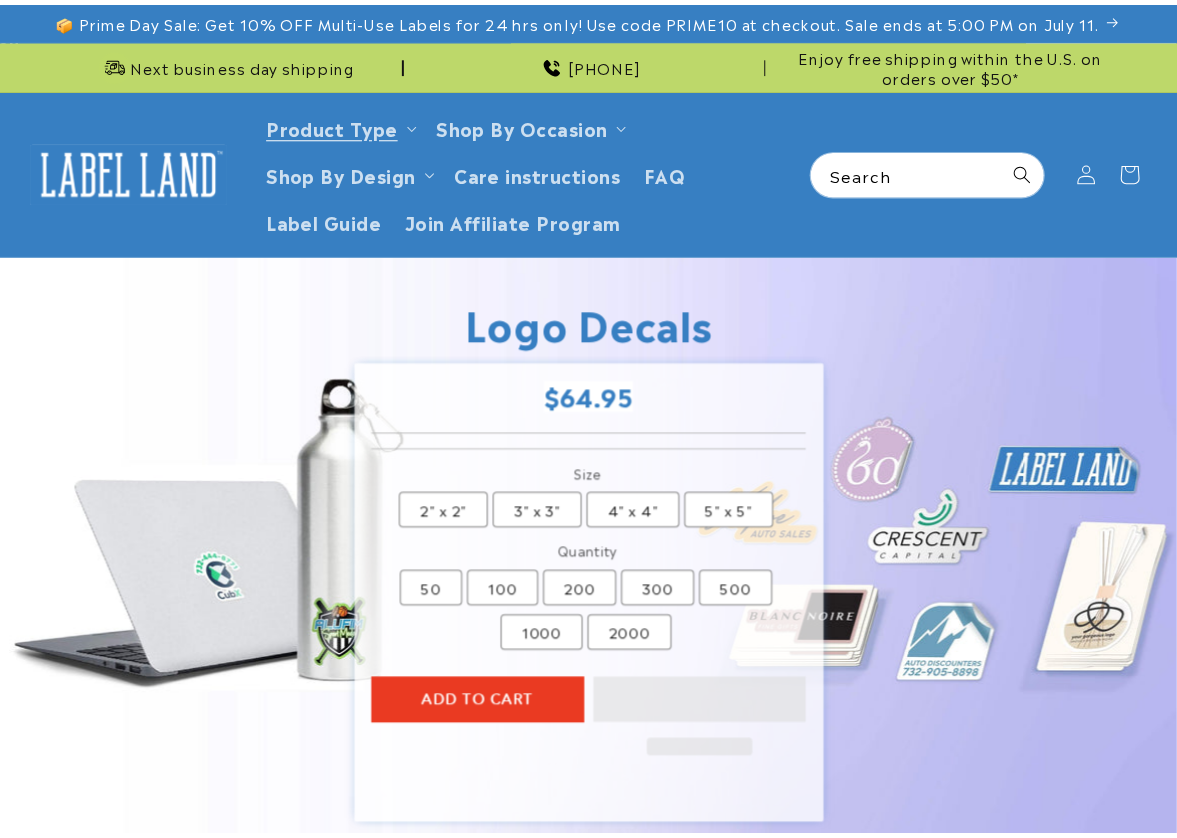 scroll, scrollTop: 0, scrollLeft: 0, axis: both 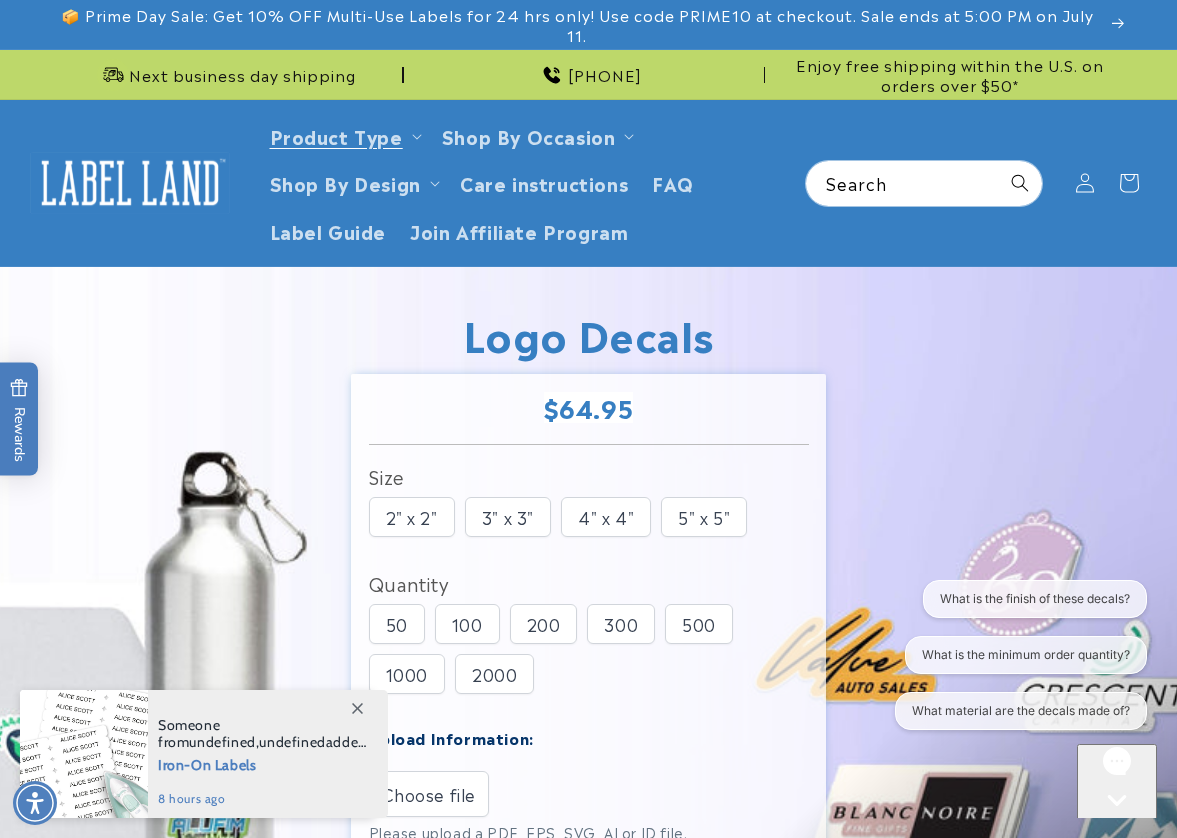 click 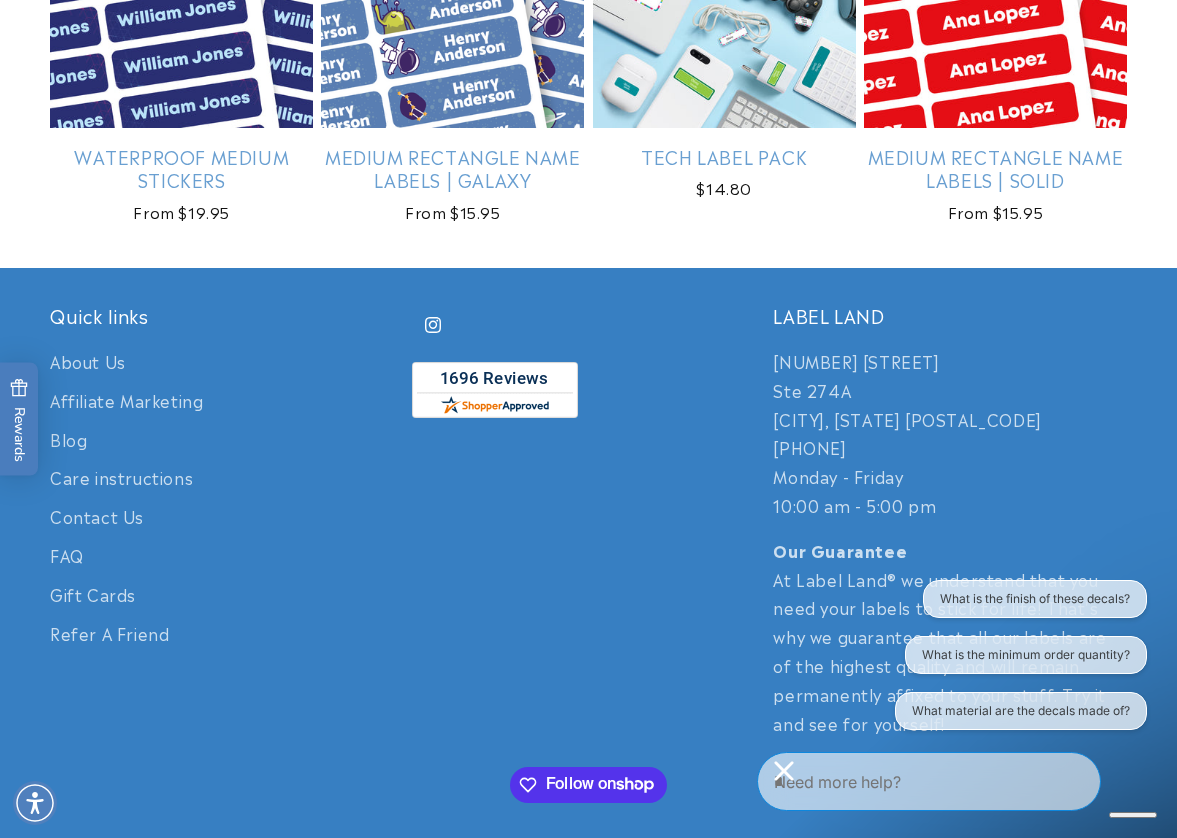 scroll, scrollTop: 3082, scrollLeft: 0, axis: vertical 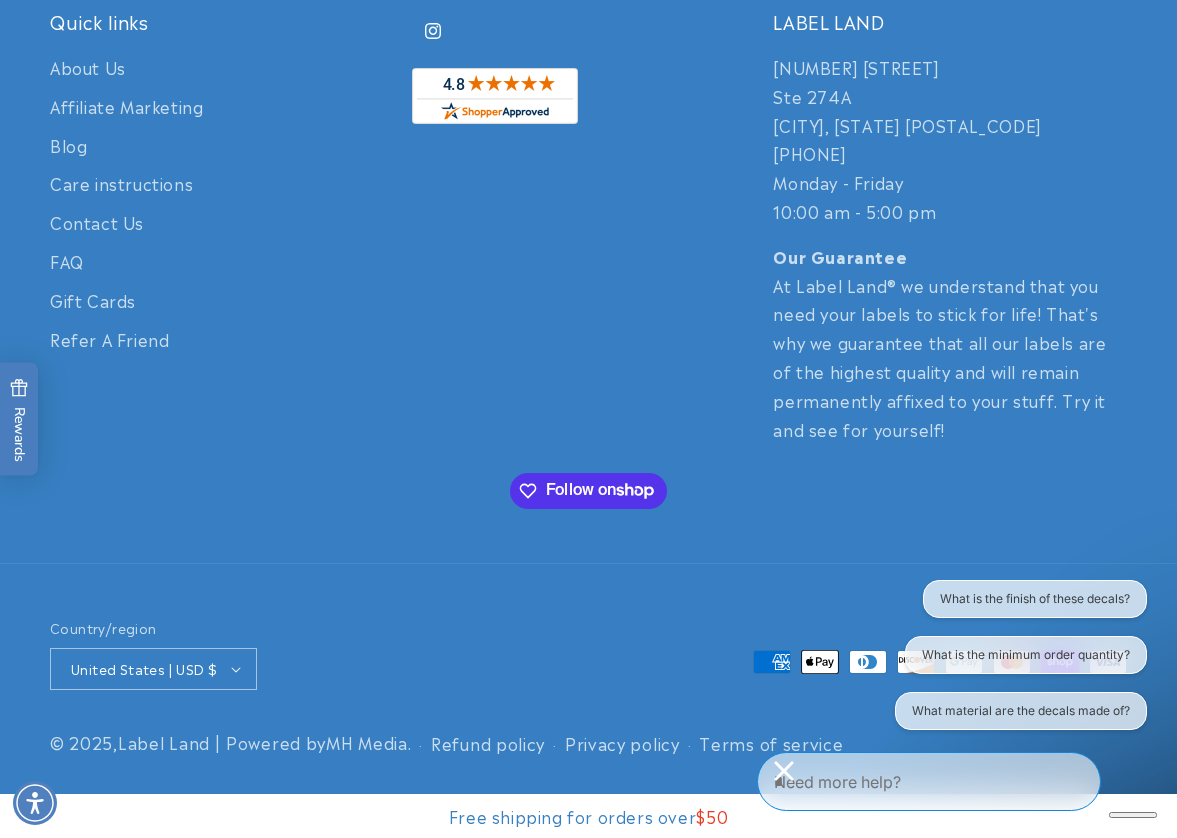 drag, startPoint x: 1103, startPoint y: 779, endPoint x: 1074, endPoint y: 746, distance: 43.931767 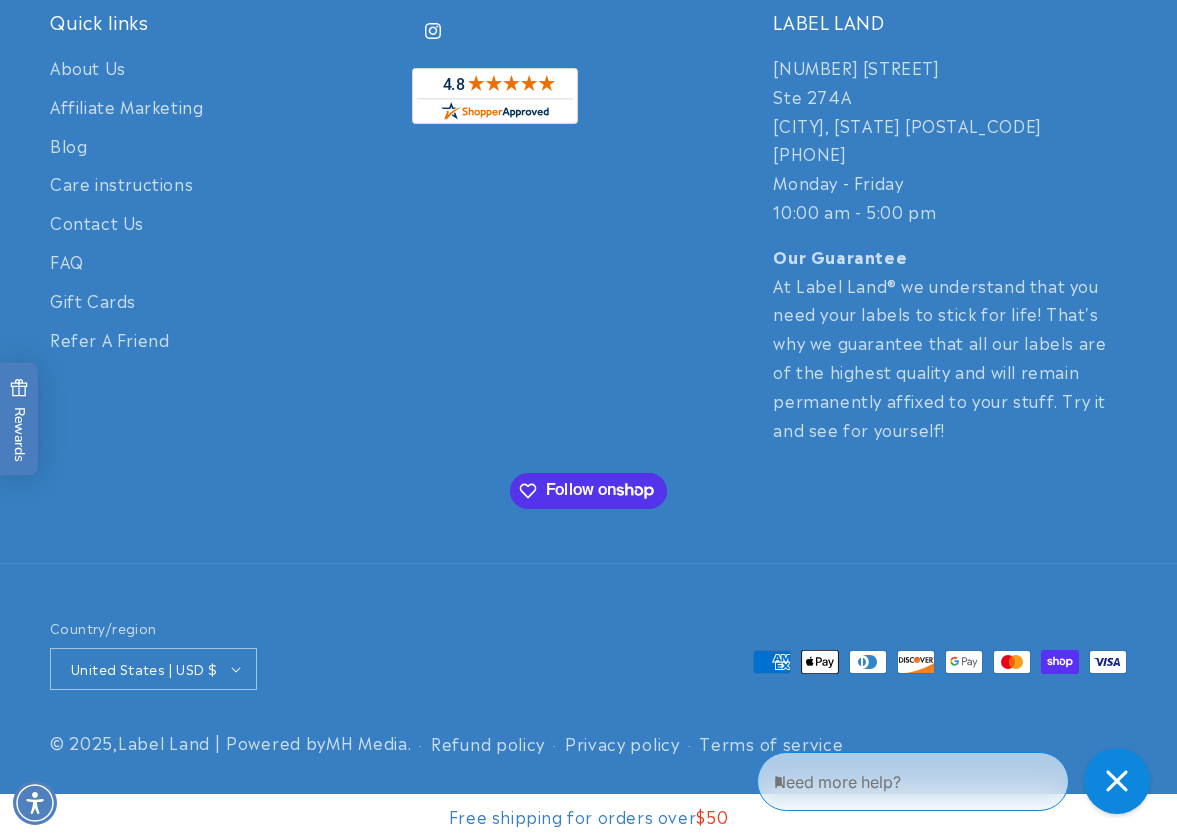 click 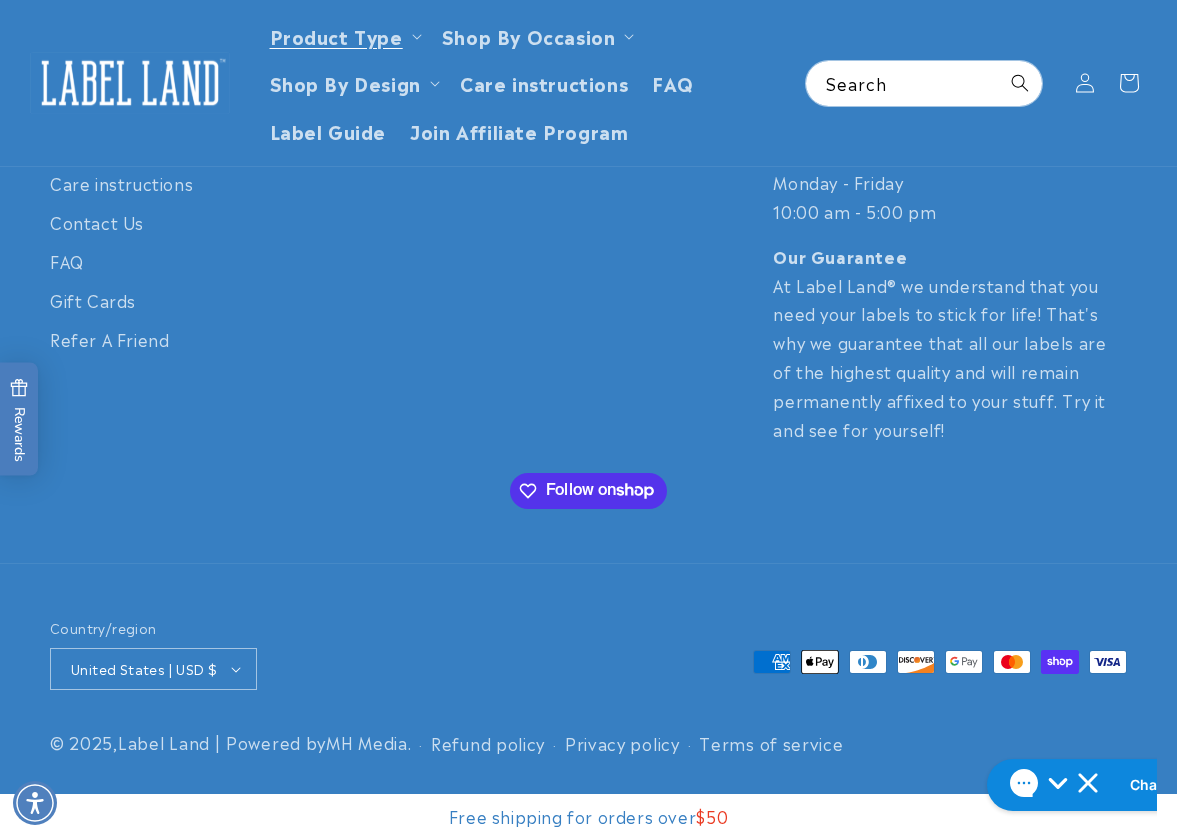 scroll, scrollTop: 2782, scrollLeft: 0, axis: vertical 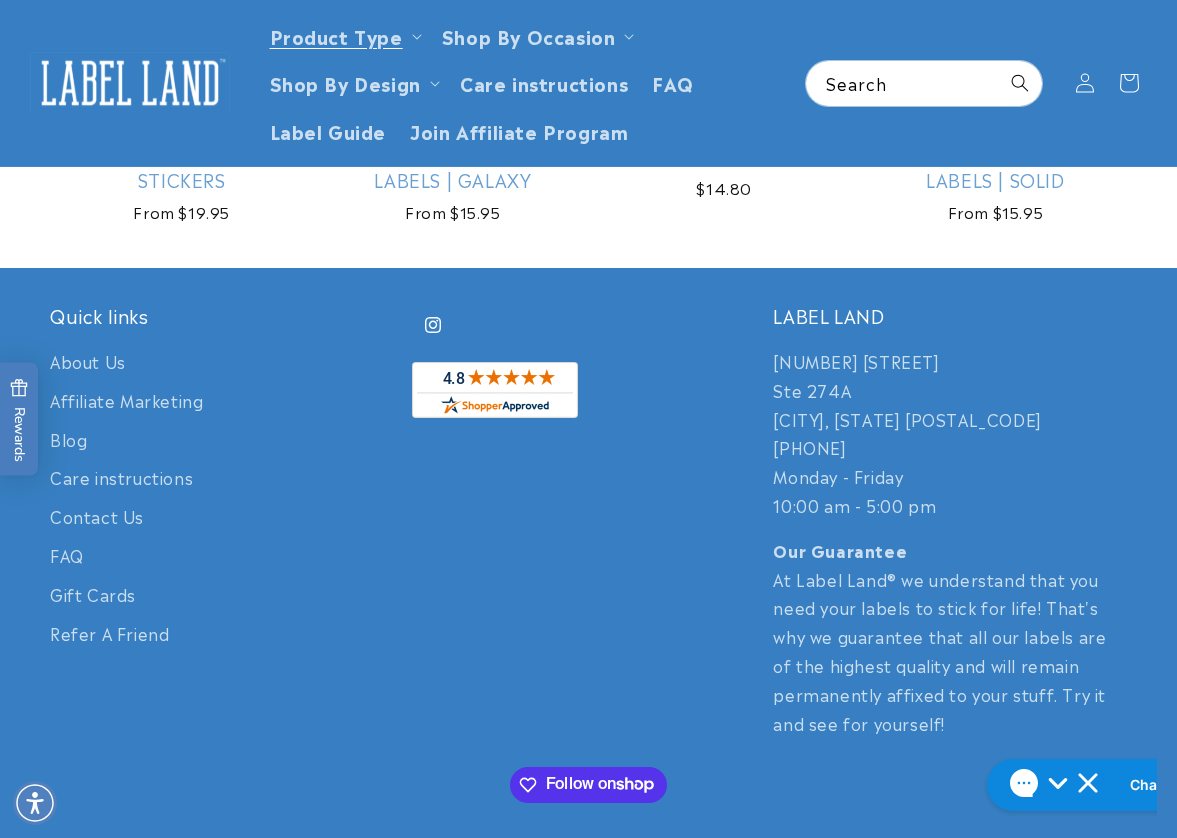 drag, startPoint x: 1122, startPoint y: 263, endPoint x: 1112, endPoint y: 262, distance: 10.049875 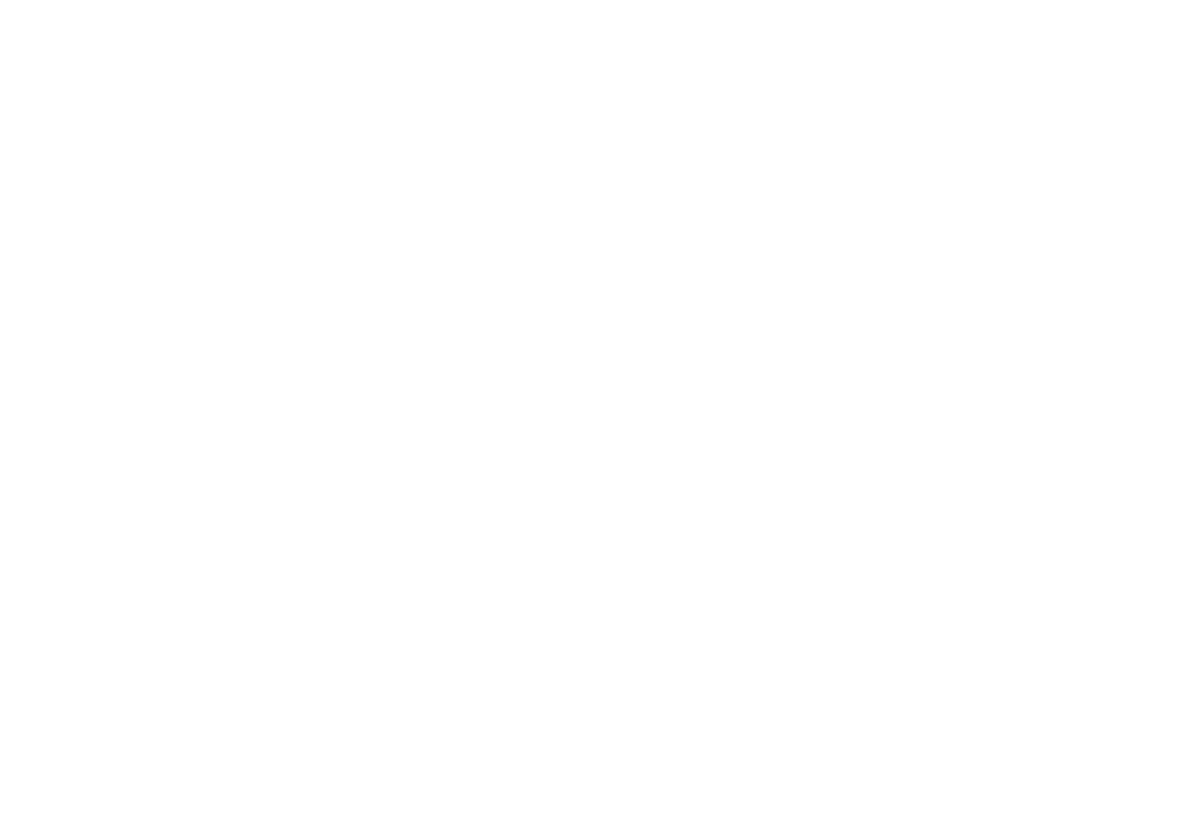 scroll, scrollTop: 0, scrollLeft: 0, axis: both 